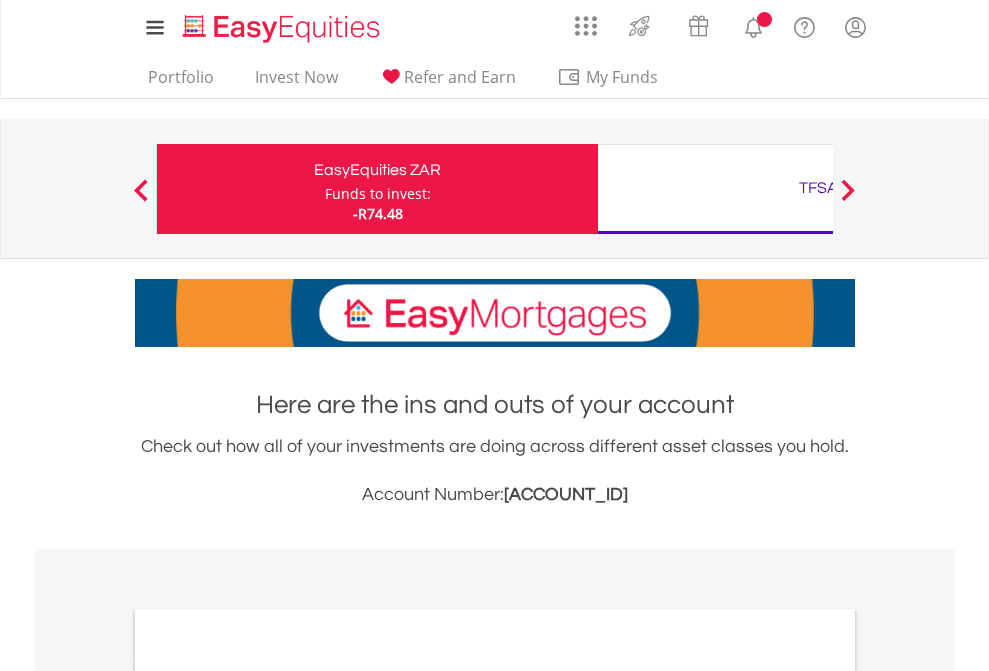 scroll, scrollTop: 0, scrollLeft: 0, axis: both 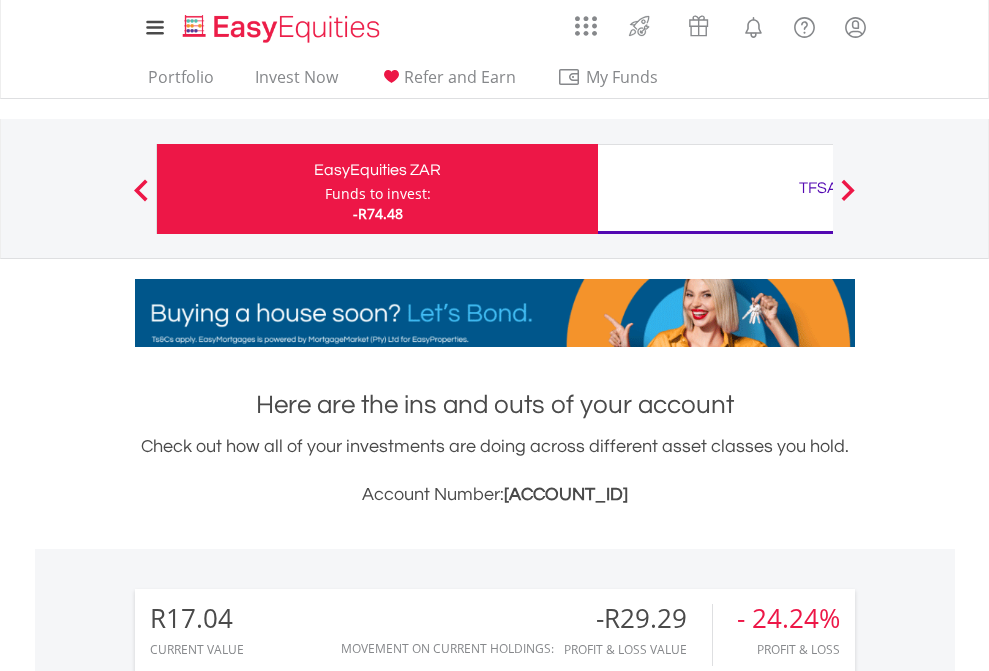 click on "Funds to invest:" at bounding box center [378, 194] 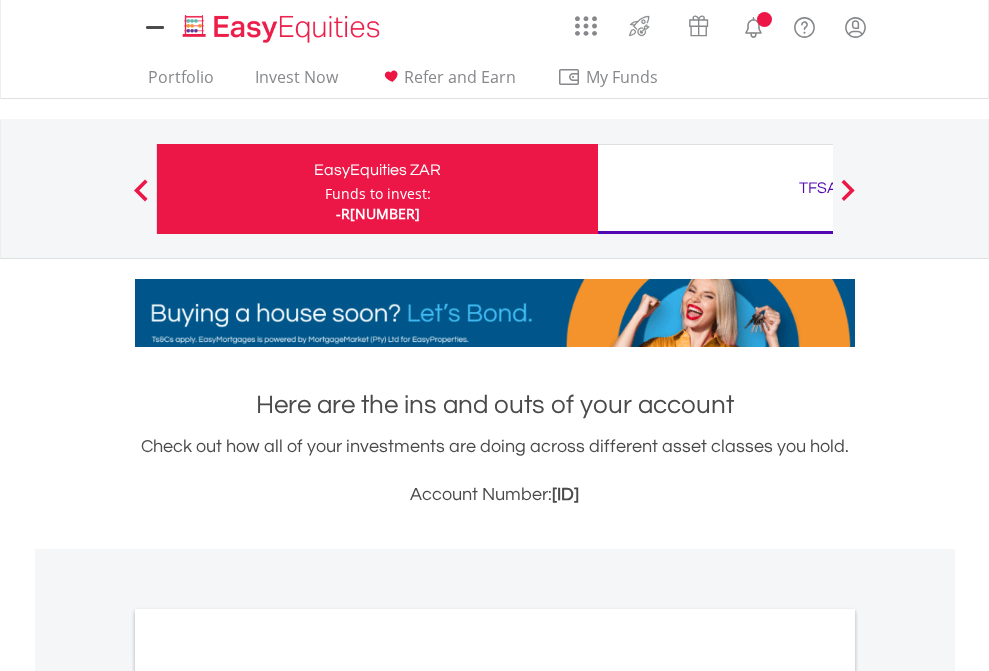 scroll, scrollTop: 0, scrollLeft: 0, axis: both 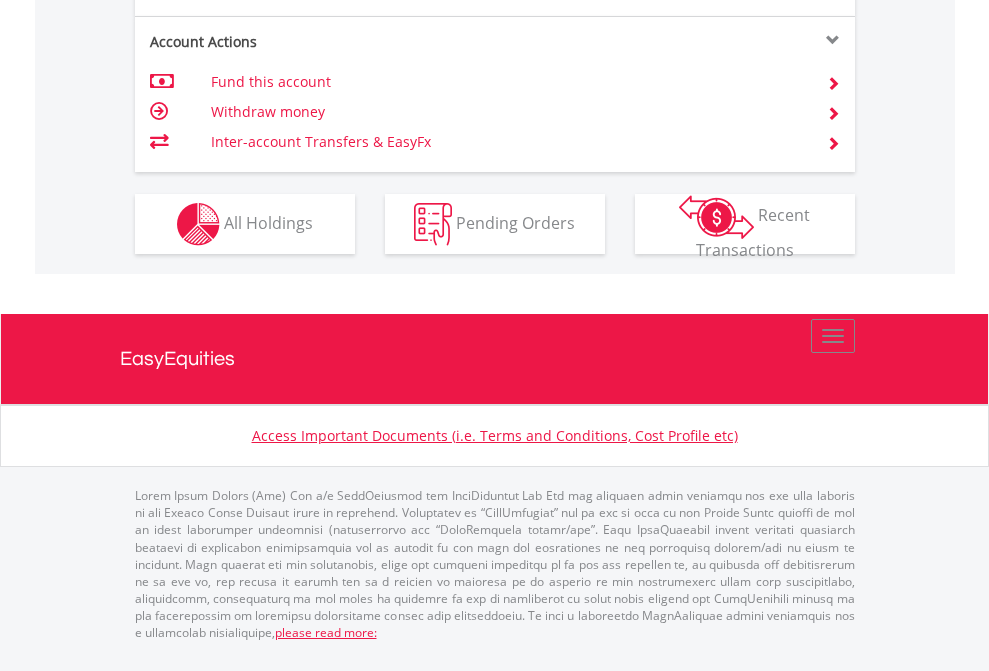 click on "Investment types" at bounding box center (706, -337) 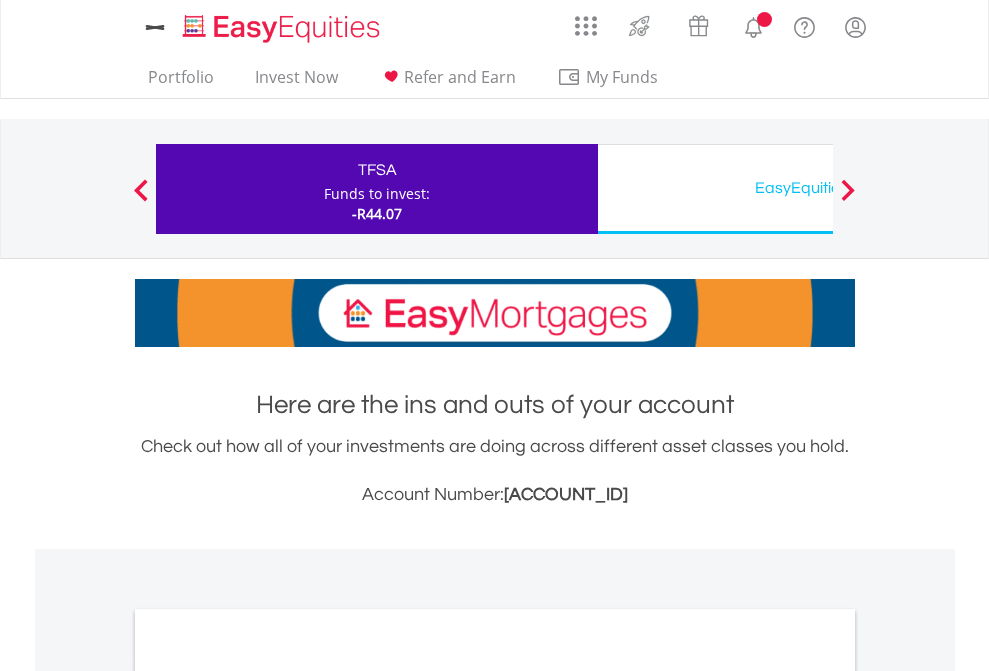 scroll, scrollTop: 0, scrollLeft: 0, axis: both 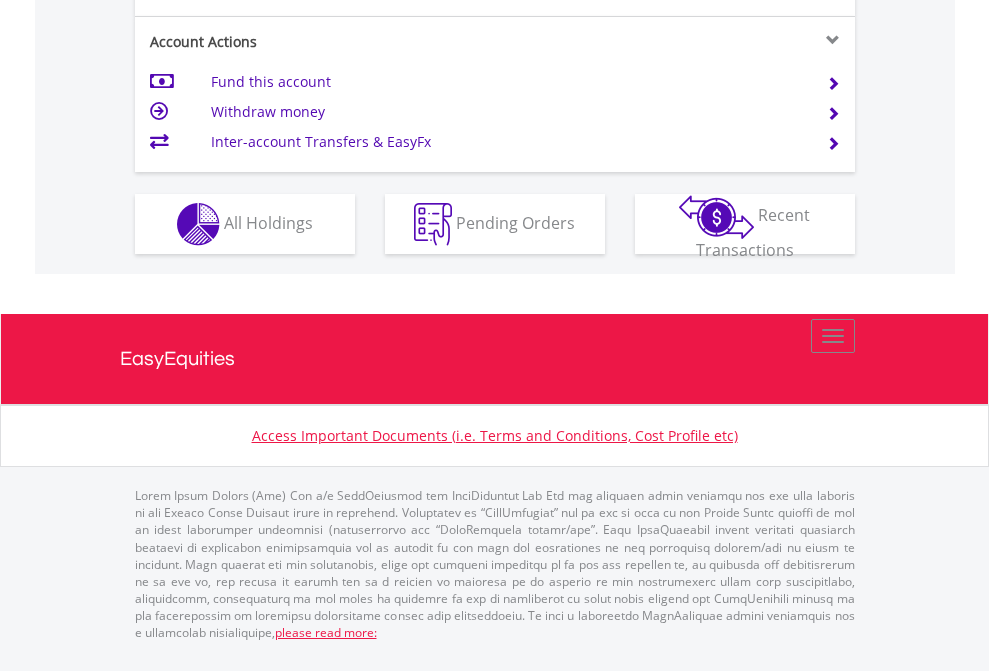 click on "Investment types" at bounding box center (706, -337) 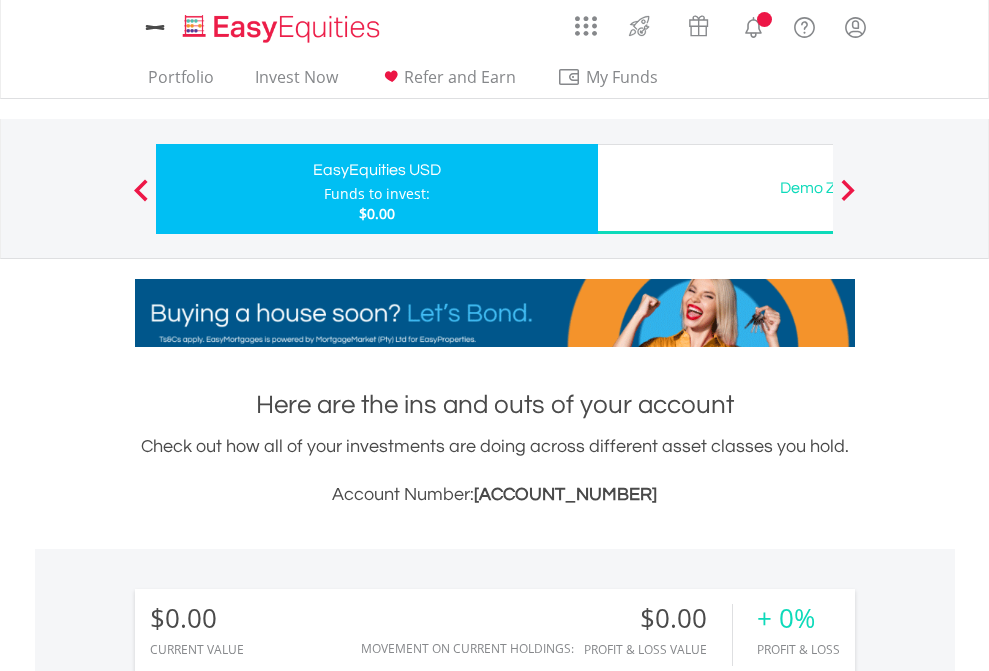 scroll, scrollTop: 0, scrollLeft: 0, axis: both 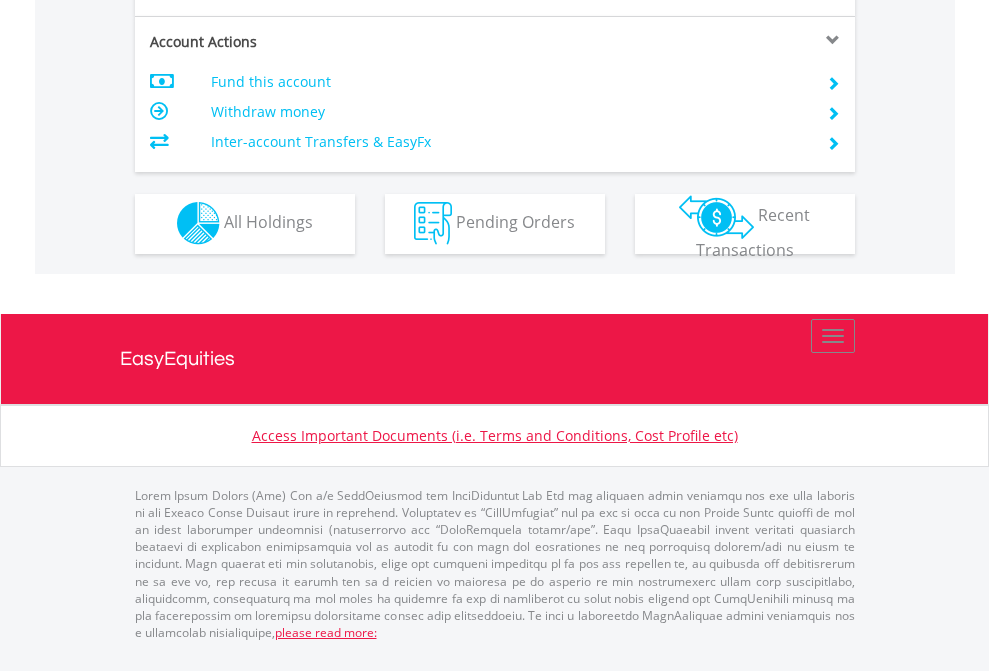 click on "Investment types" at bounding box center [706, -353] 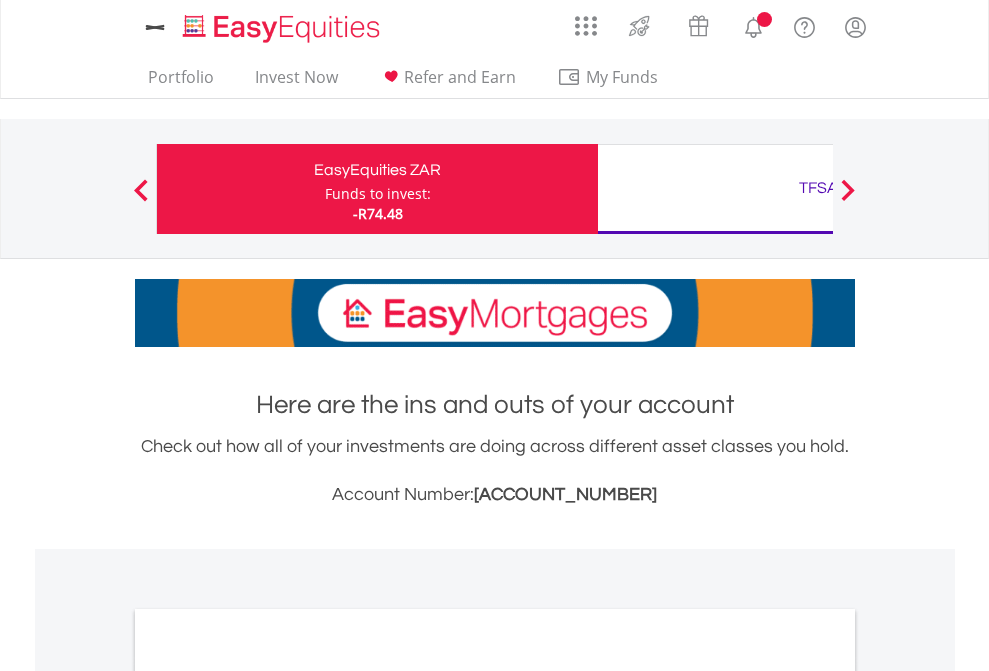 scroll, scrollTop: 0, scrollLeft: 0, axis: both 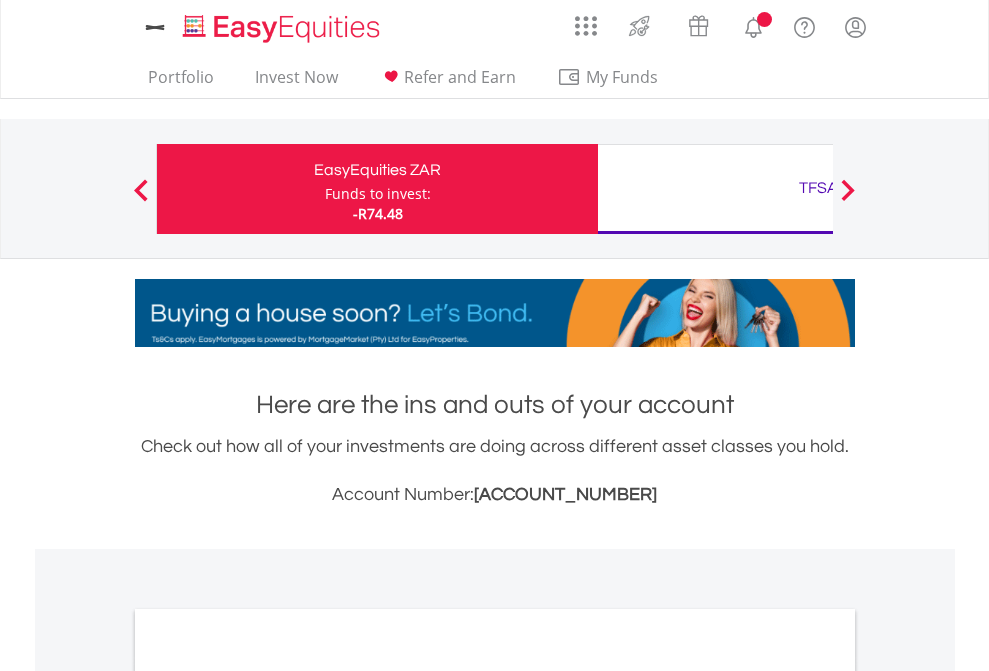 click on "All Holdings" at bounding box center [268, 1096] 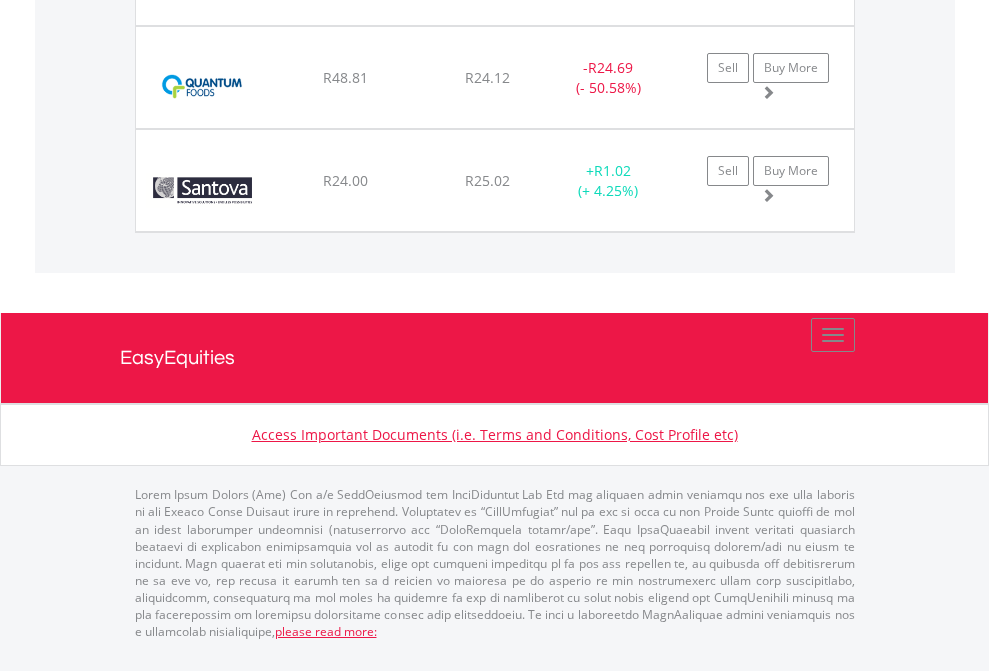 scroll, scrollTop: 2225, scrollLeft: 0, axis: vertical 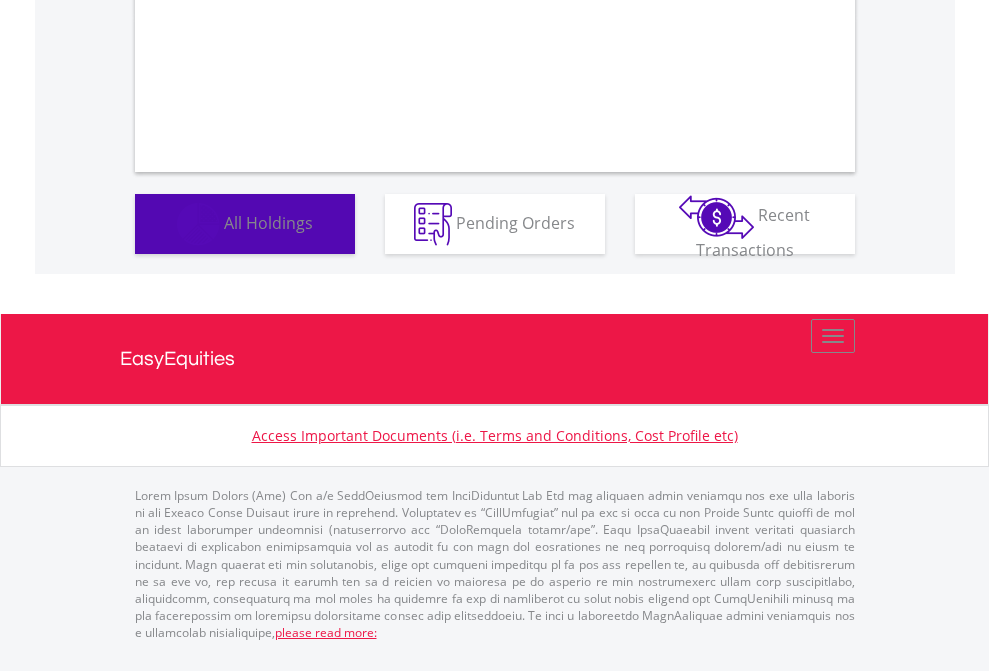 click on "All Holdings" at bounding box center [268, 222] 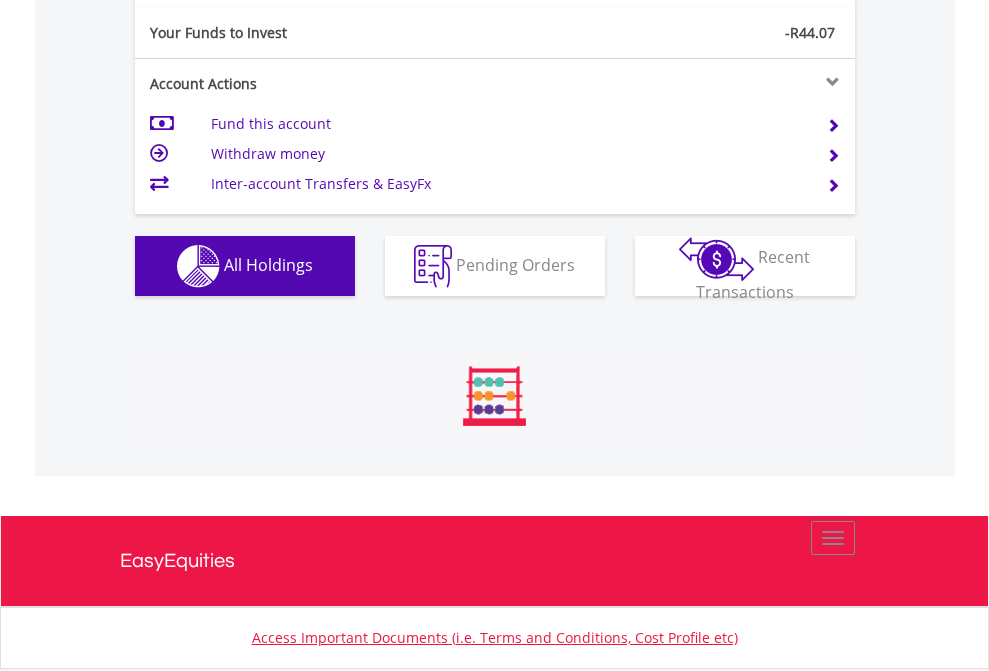scroll, scrollTop: 999808, scrollLeft: 999687, axis: both 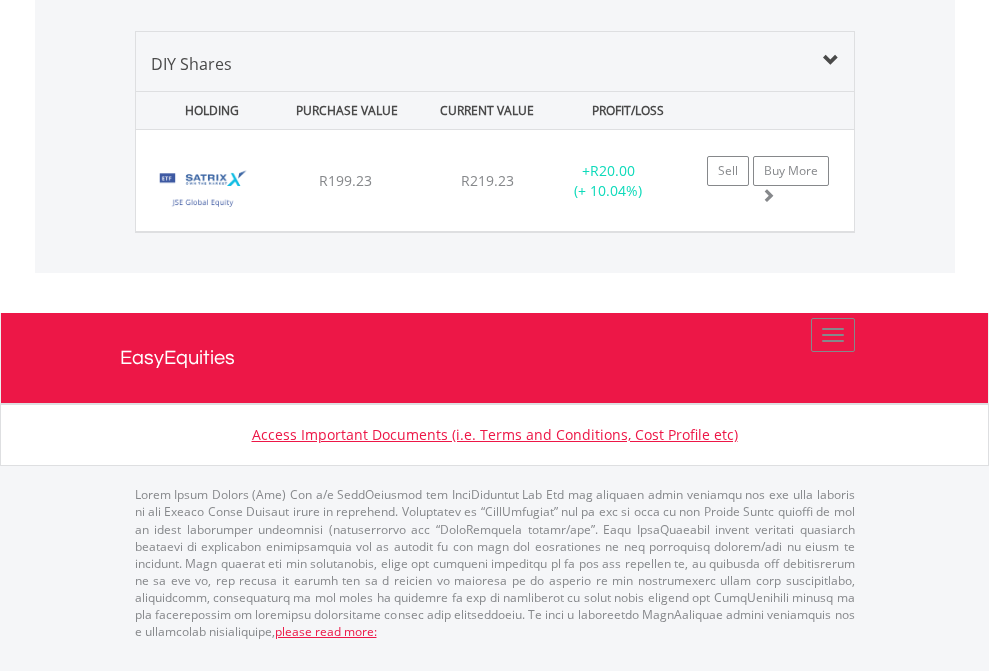 click on "EasyEquities USD" at bounding box center [818, -1339] 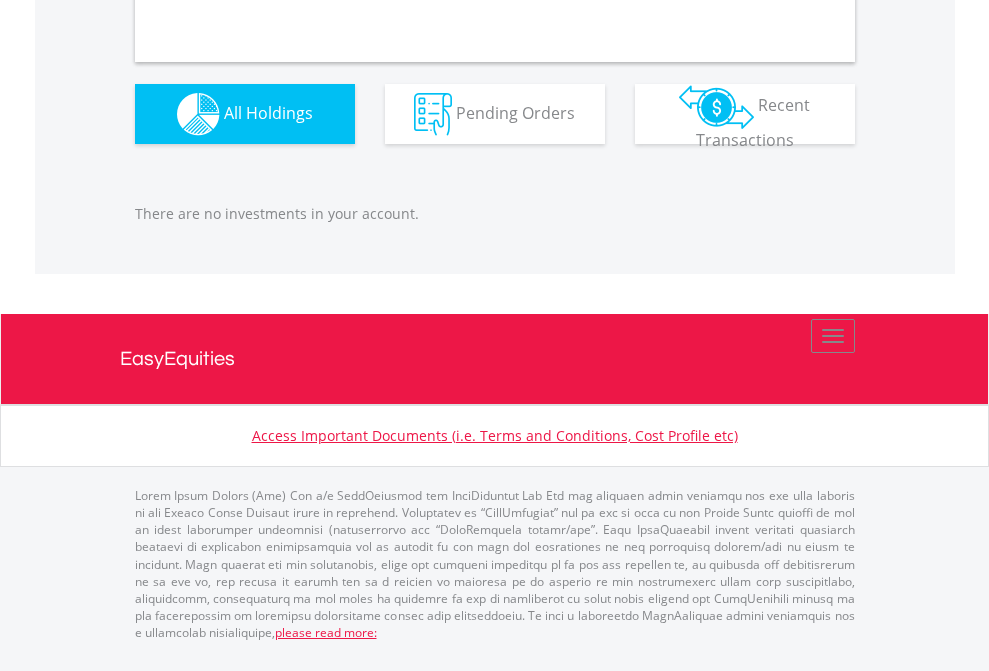 scroll, scrollTop: 1980, scrollLeft: 0, axis: vertical 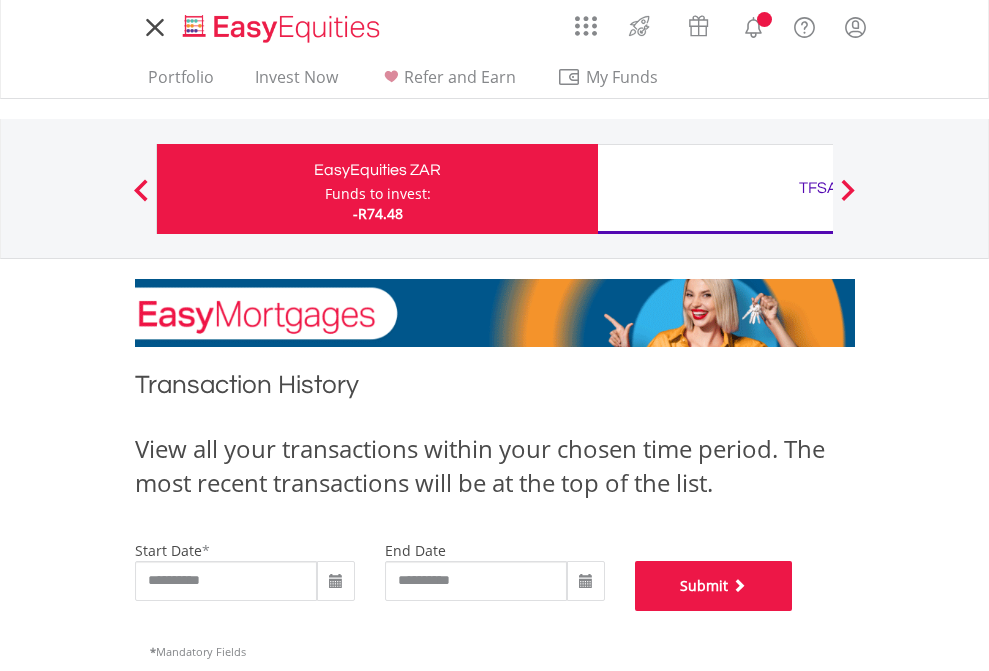 click on "Submit" at bounding box center [714, 586] 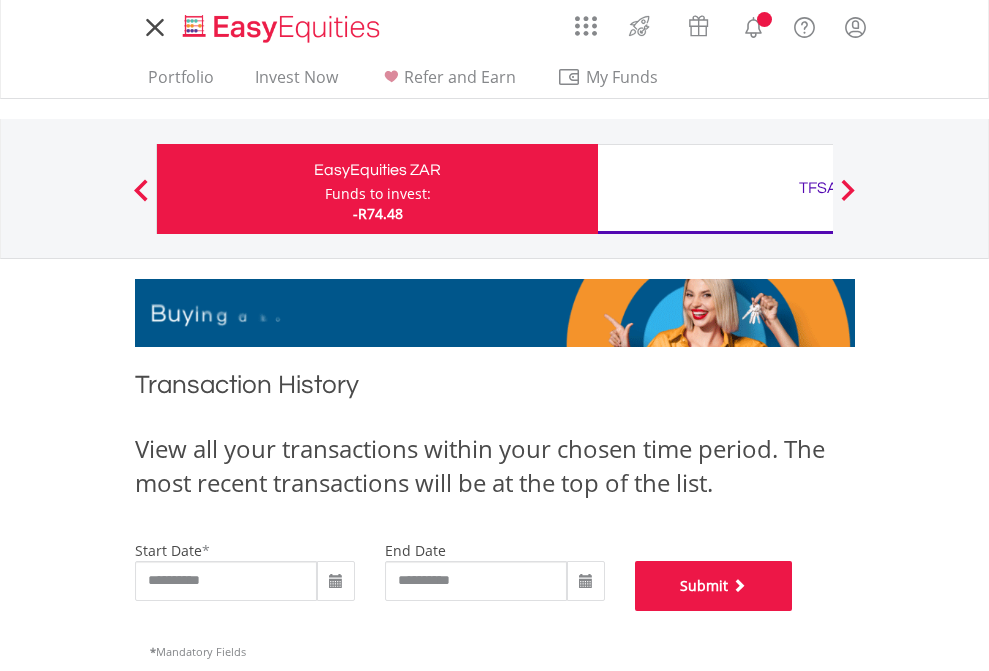 scroll, scrollTop: 811, scrollLeft: 0, axis: vertical 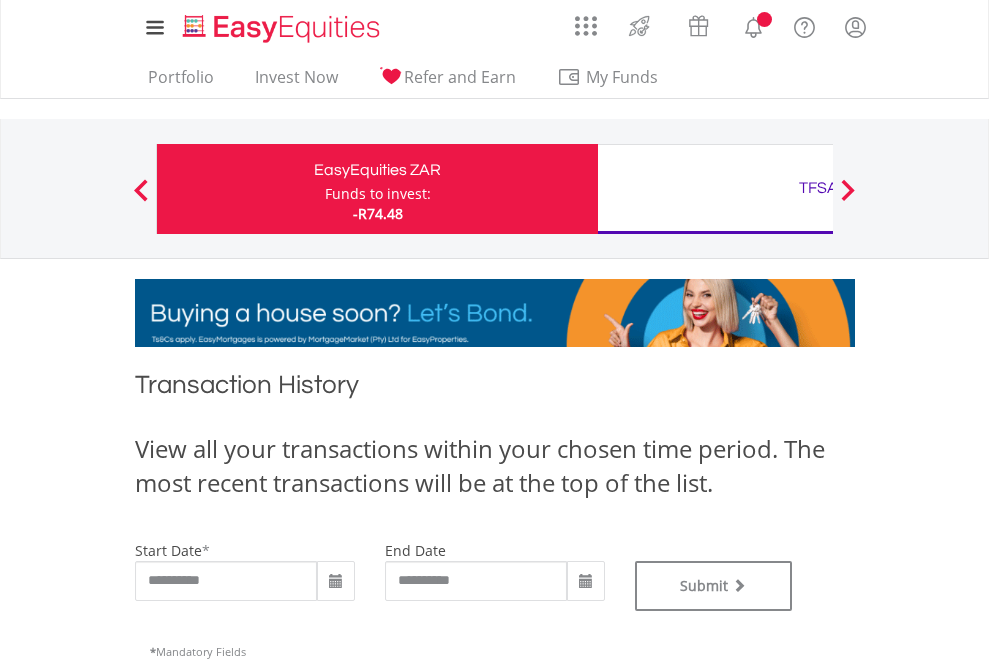 click on "TFSA" at bounding box center (818, 188) 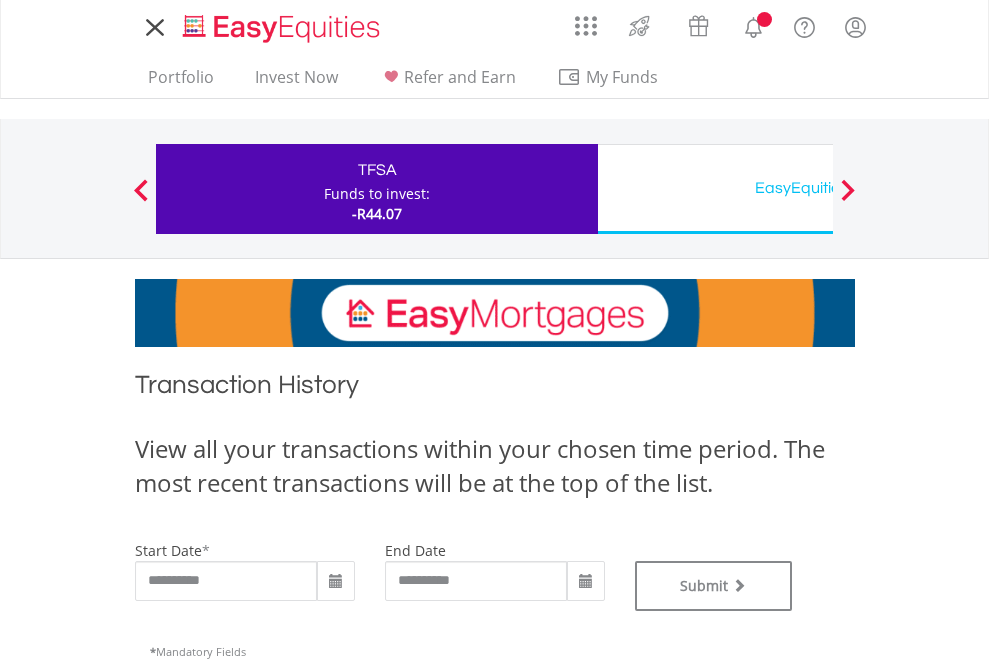 scroll, scrollTop: 0, scrollLeft: 0, axis: both 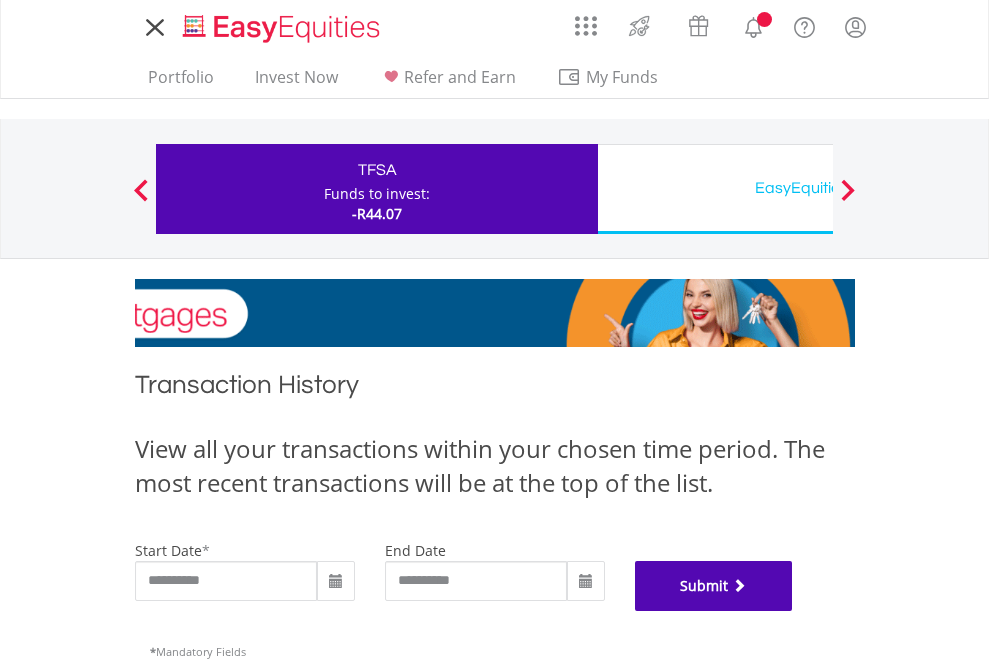 click on "Submit" at bounding box center (714, 586) 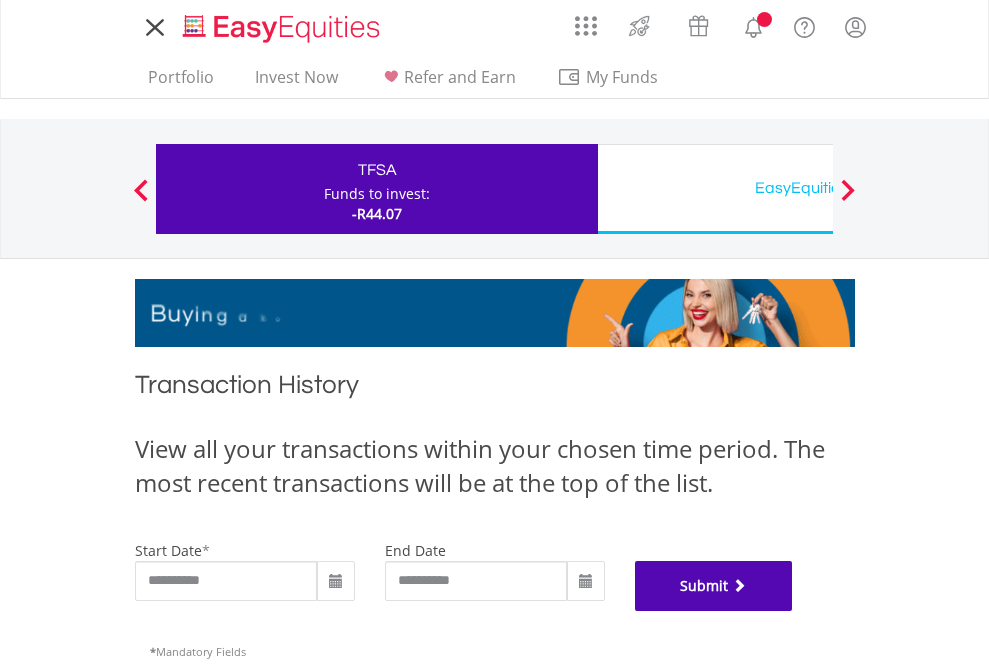 scroll, scrollTop: 811, scrollLeft: 0, axis: vertical 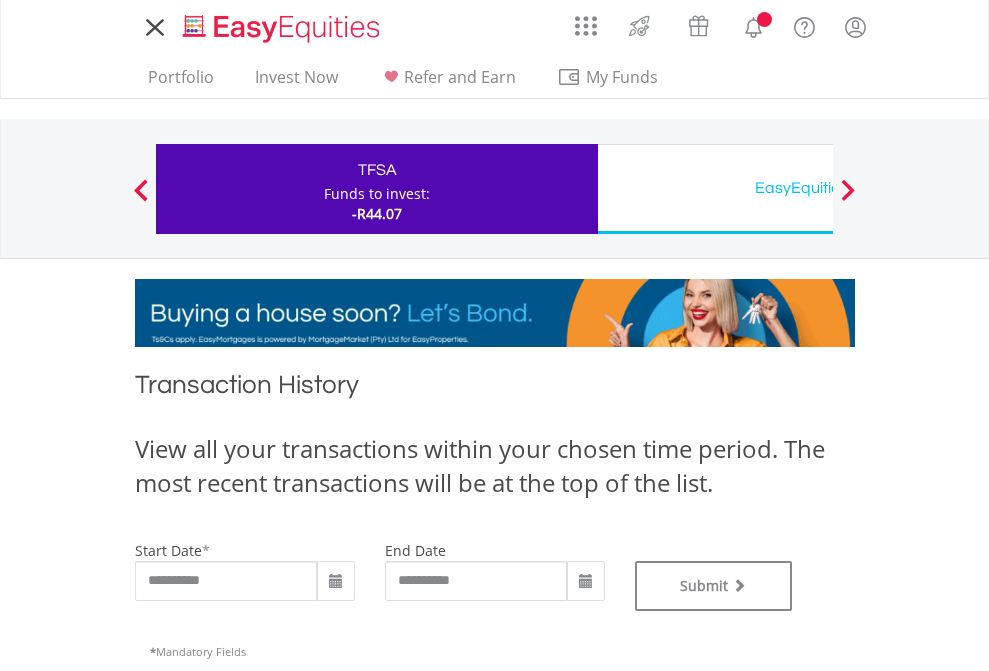 click on "EasyEquities USD" at bounding box center [818, 188] 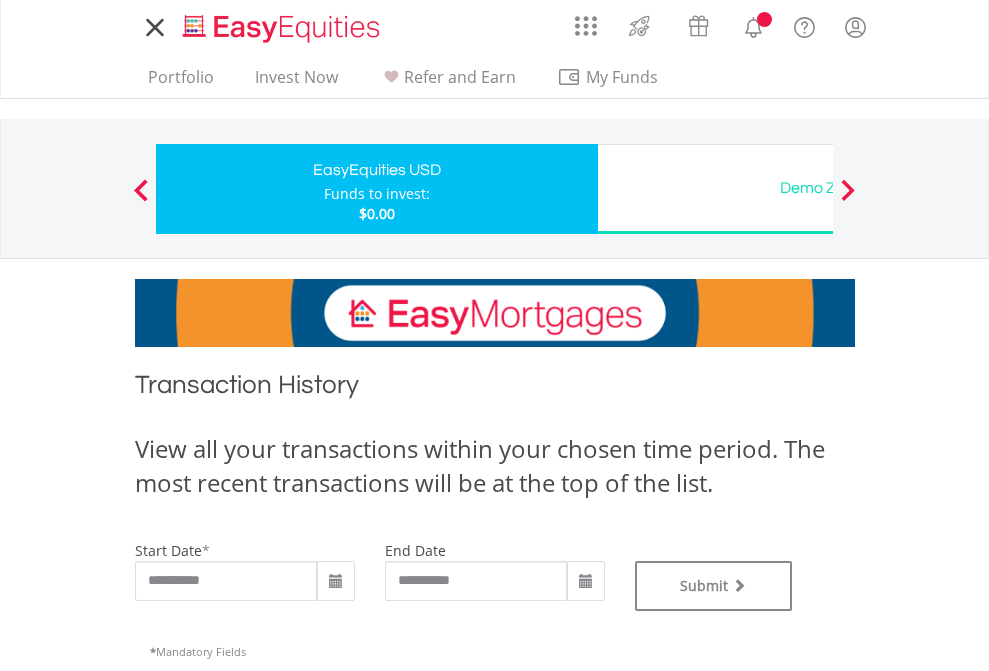 scroll, scrollTop: 0, scrollLeft: 0, axis: both 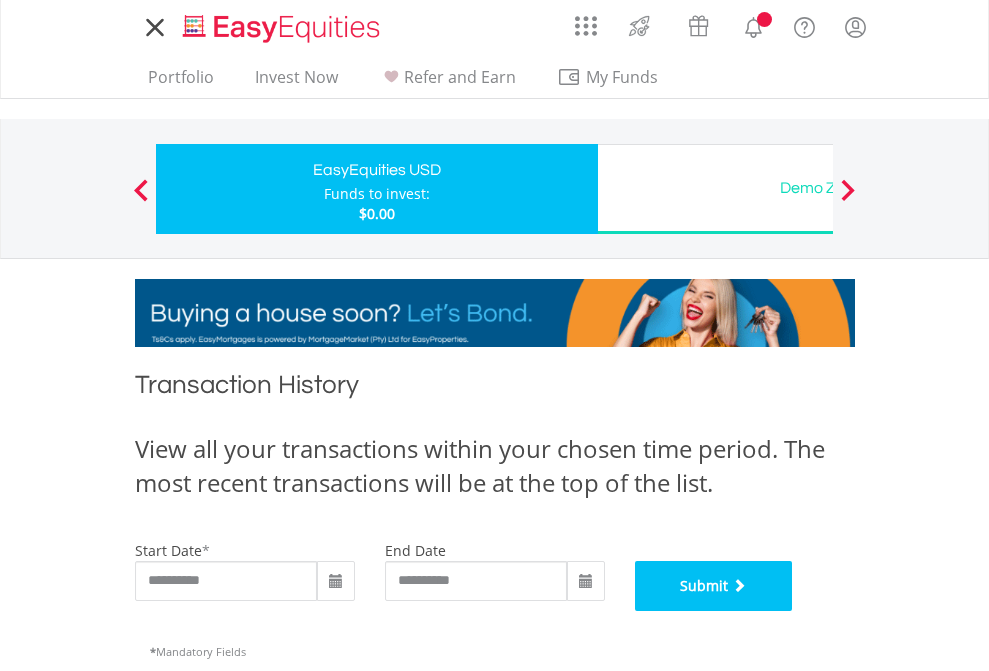click on "Submit" at bounding box center [714, 586] 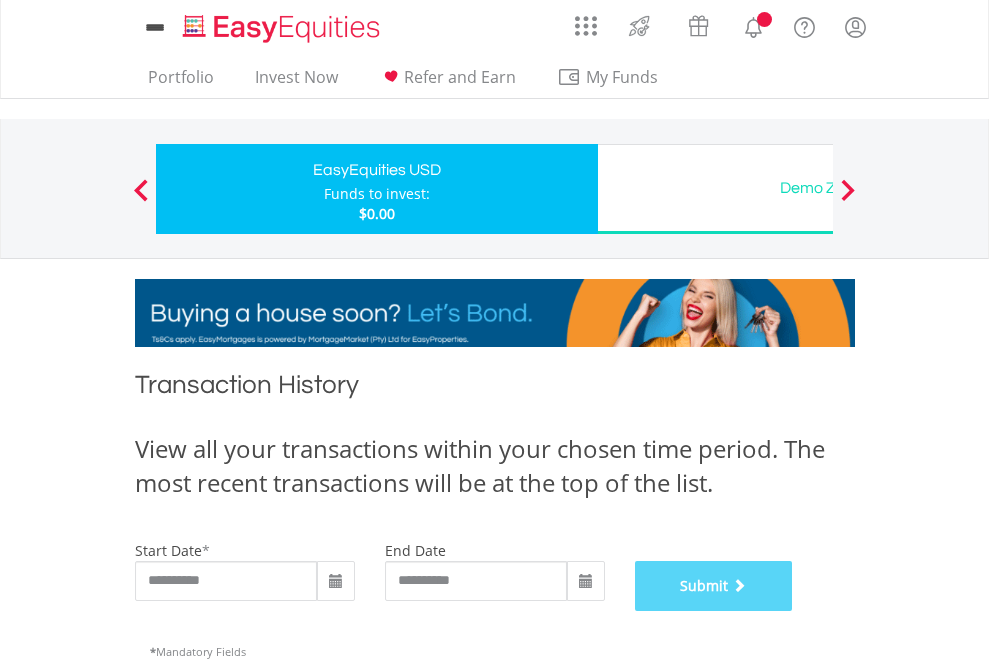 scroll, scrollTop: 811, scrollLeft: 0, axis: vertical 